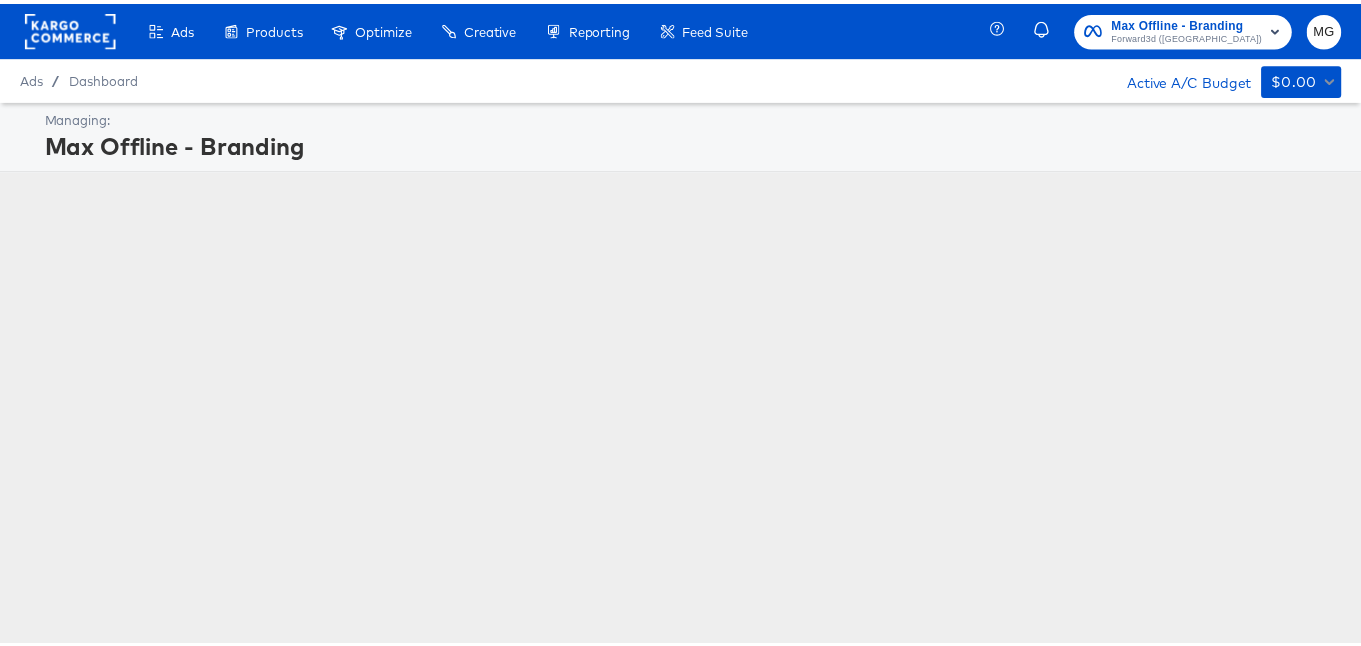 scroll, scrollTop: 0, scrollLeft: 0, axis: both 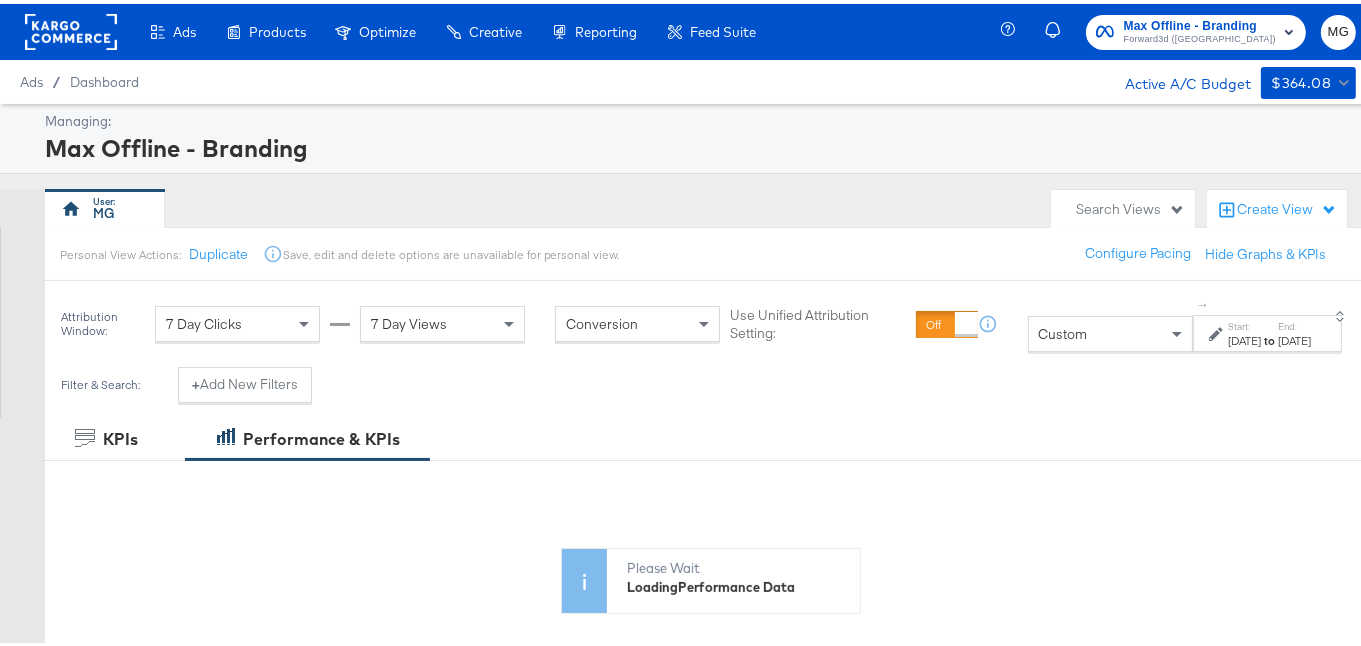click on "Max Offline - Branding" at bounding box center (1200, 22) 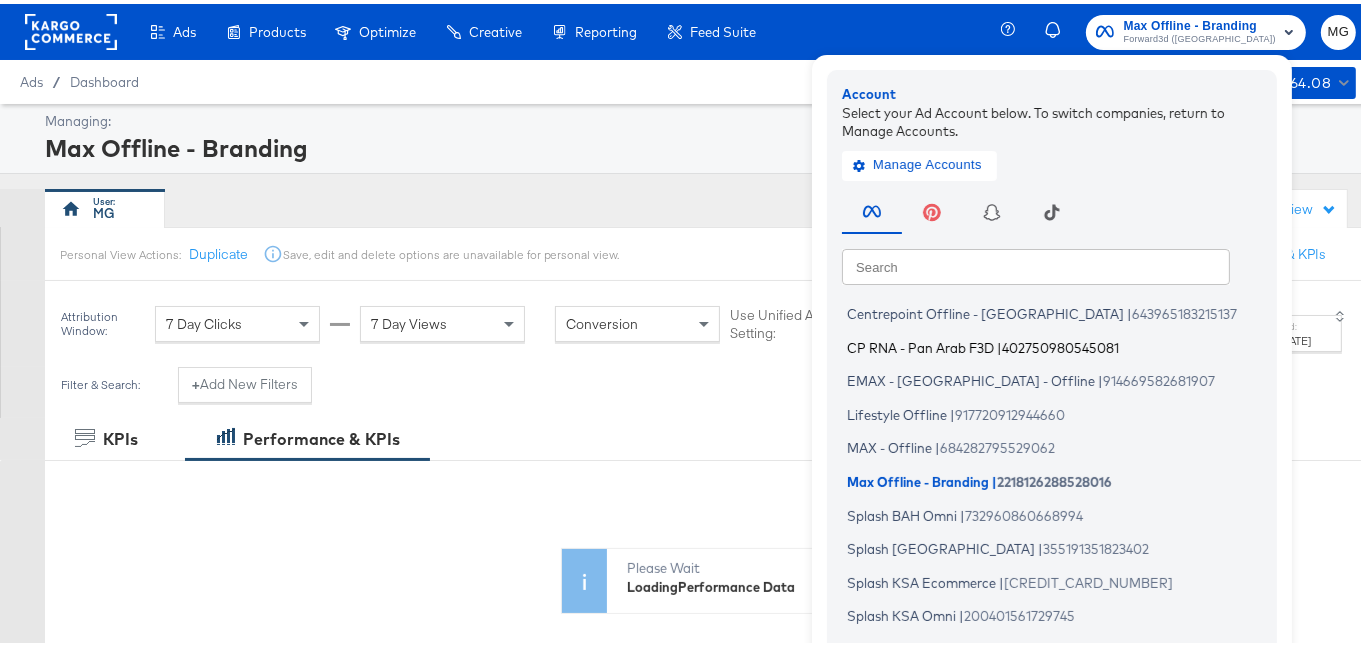 click on "402750980545081" at bounding box center (1060, 343) 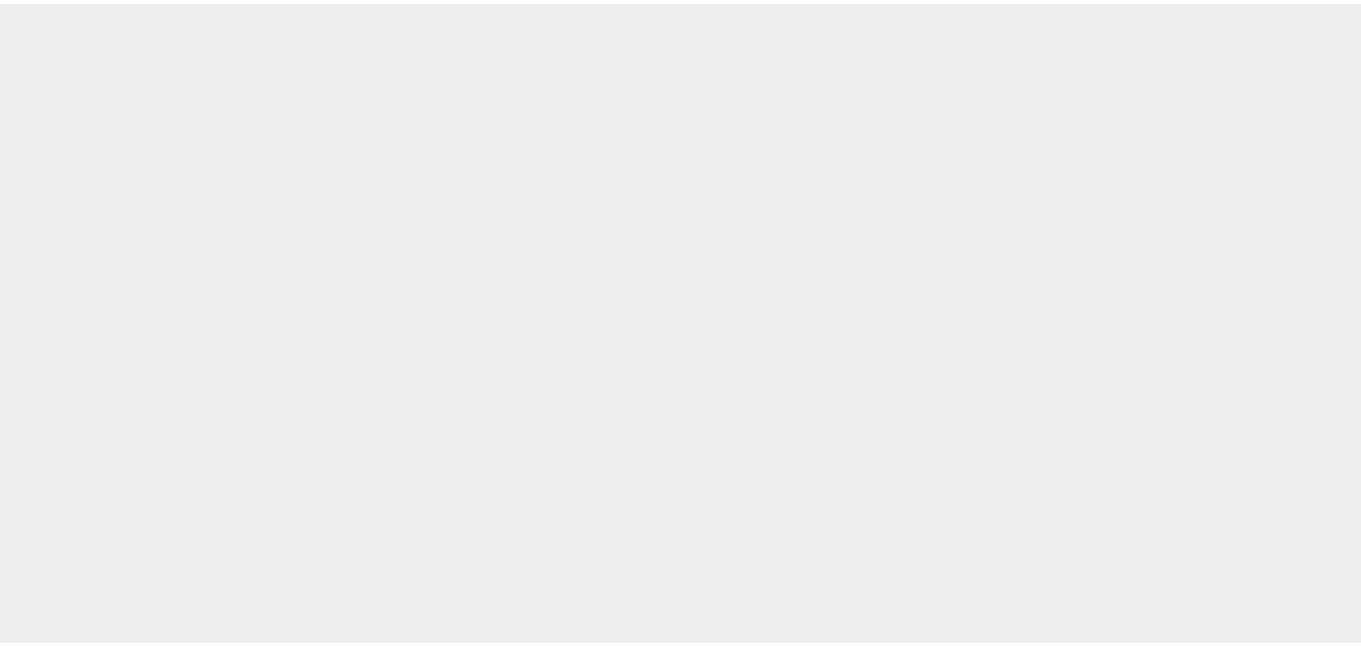 scroll, scrollTop: 0, scrollLeft: 0, axis: both 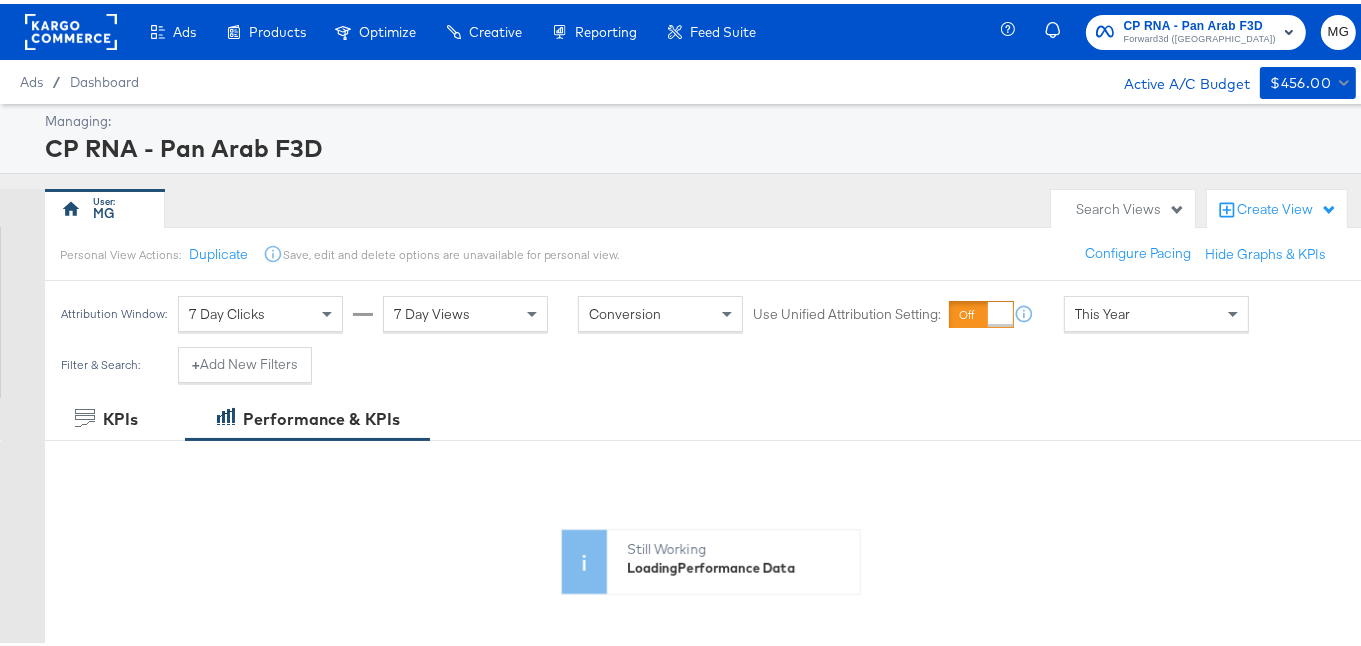 click on "CP RNA - Pan Arab F3D" at bounding box center [1200, 22] 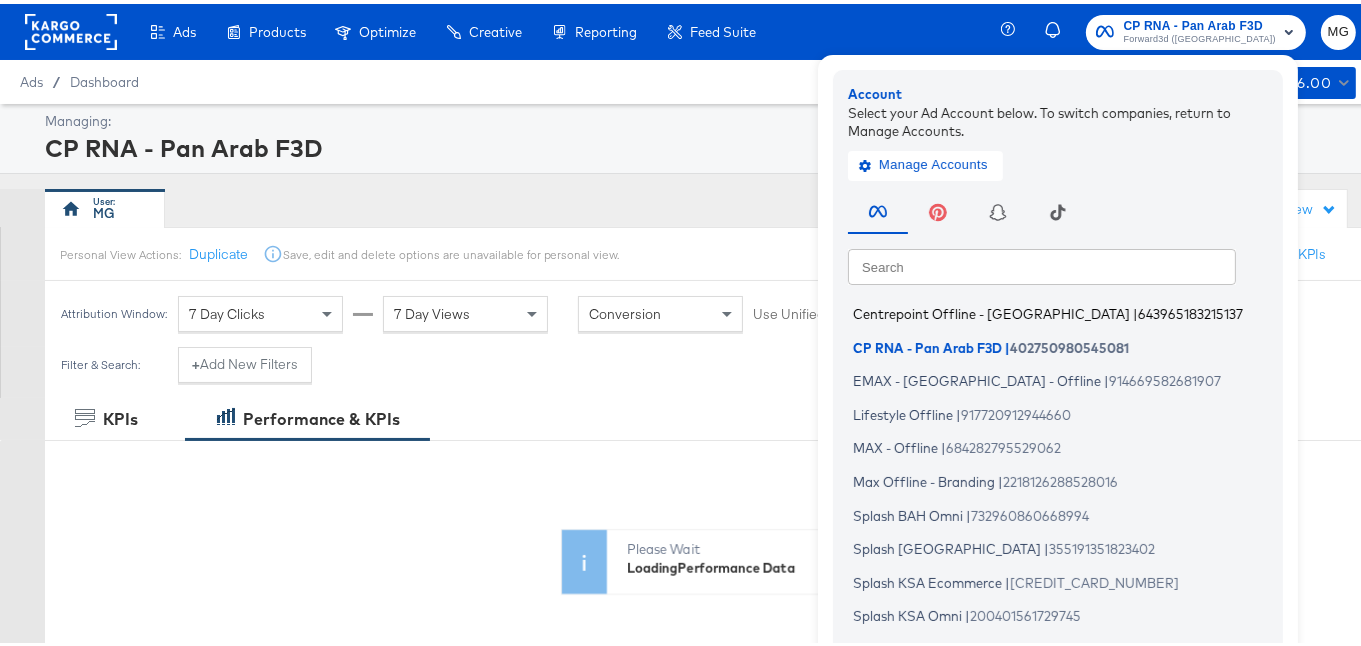 click on "Centrepoint Offline - [GEOGRAPHIC_DATA]" at bounding box center [991, 310] 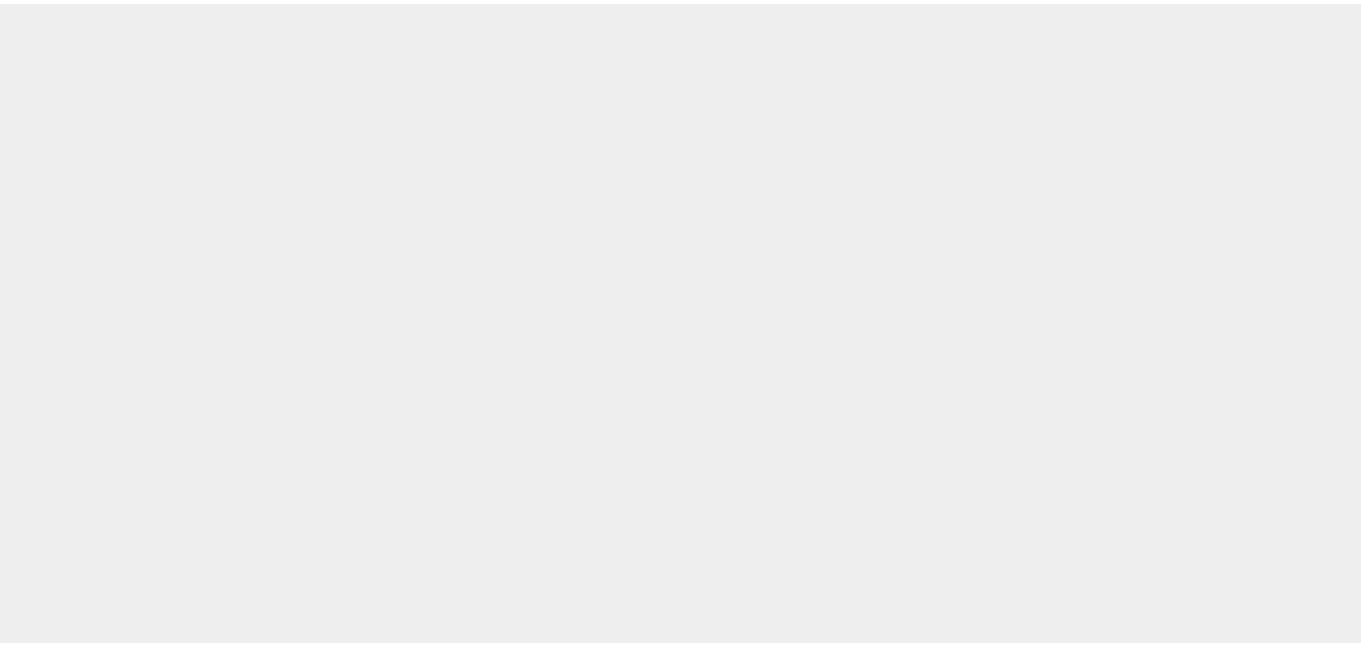 scroll, scrollTop: 0, scrollLeft: 0, axis: both 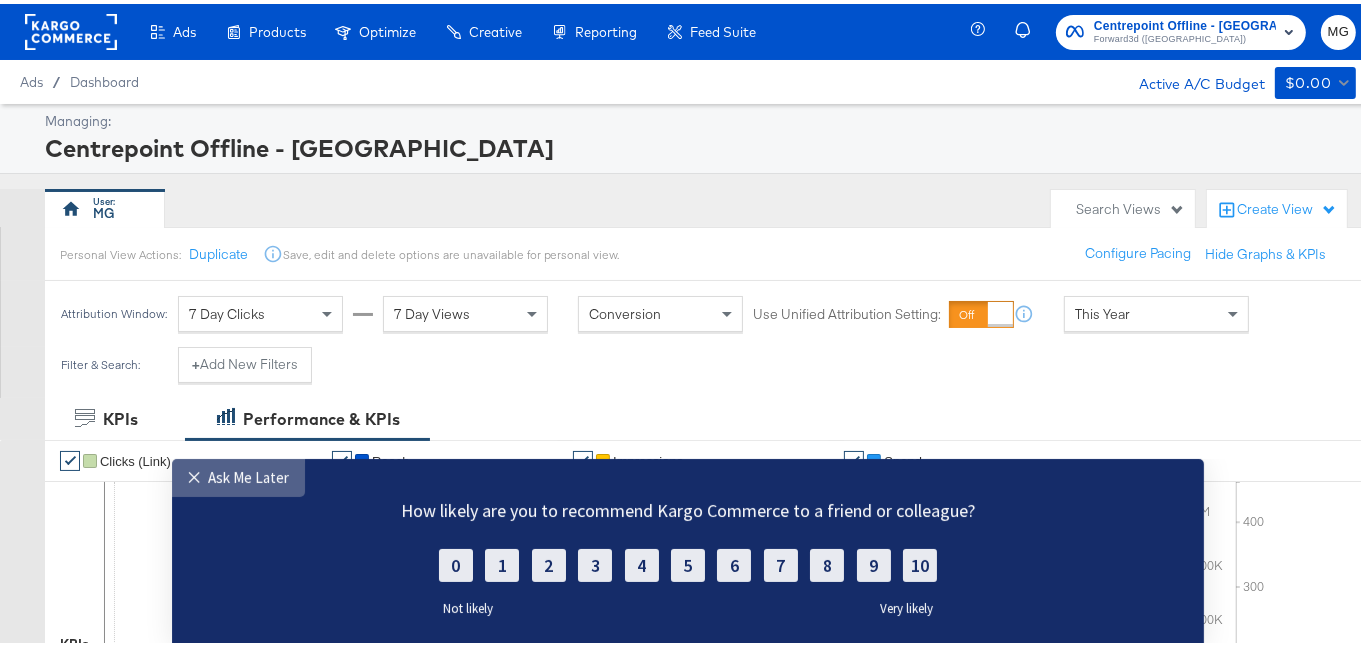 click on "Ask Me Later" at bounding box center (248, 476) 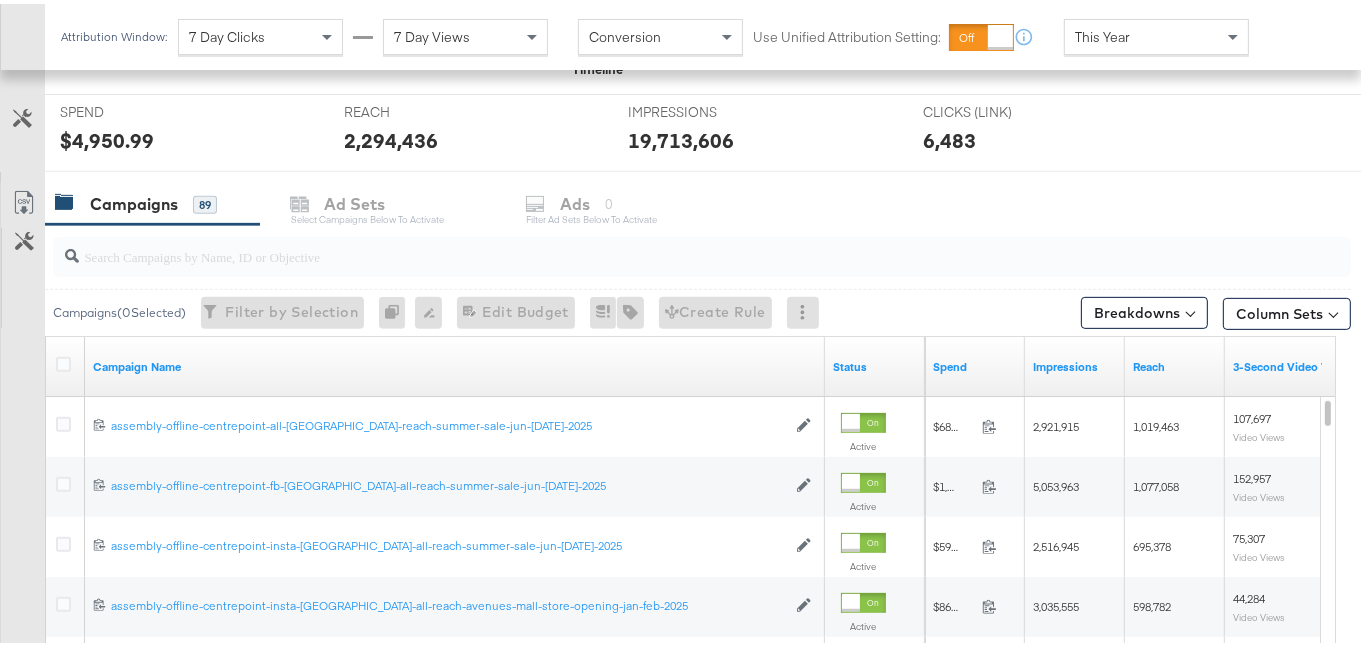 scroll, scrollTop: 723, scrollLeft: 0, axis: vertical 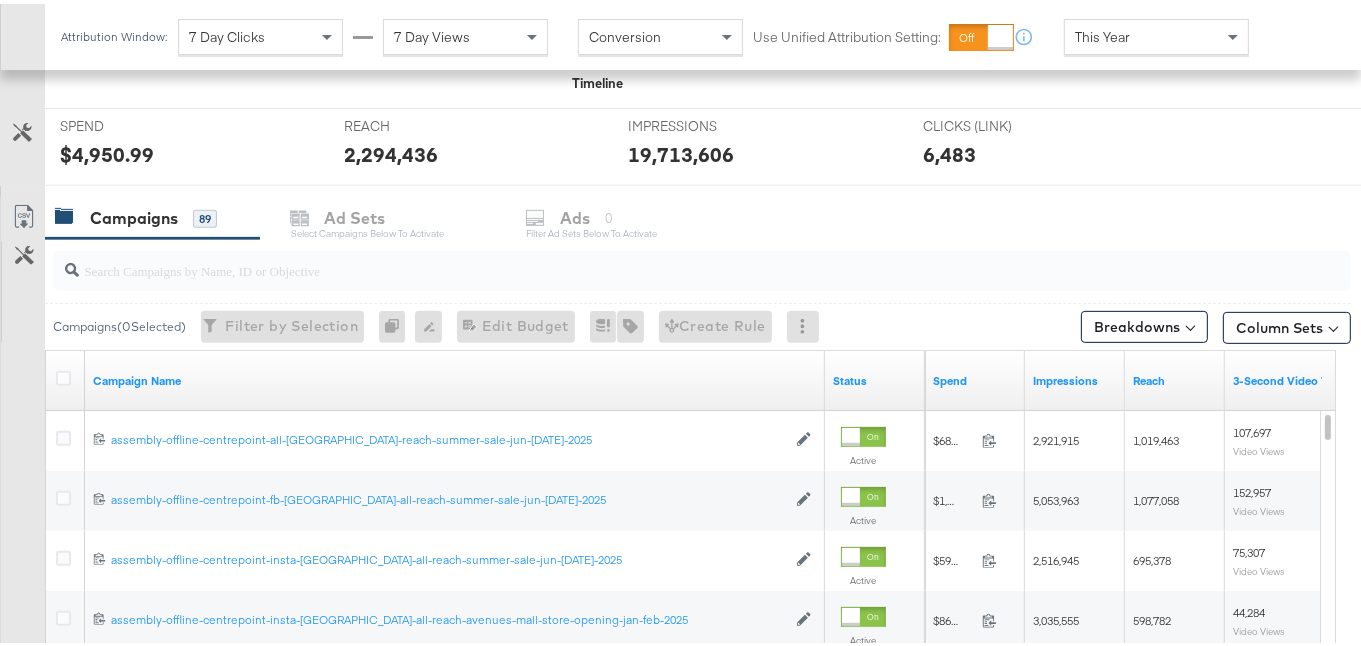 click at bounding box center [657, 258] 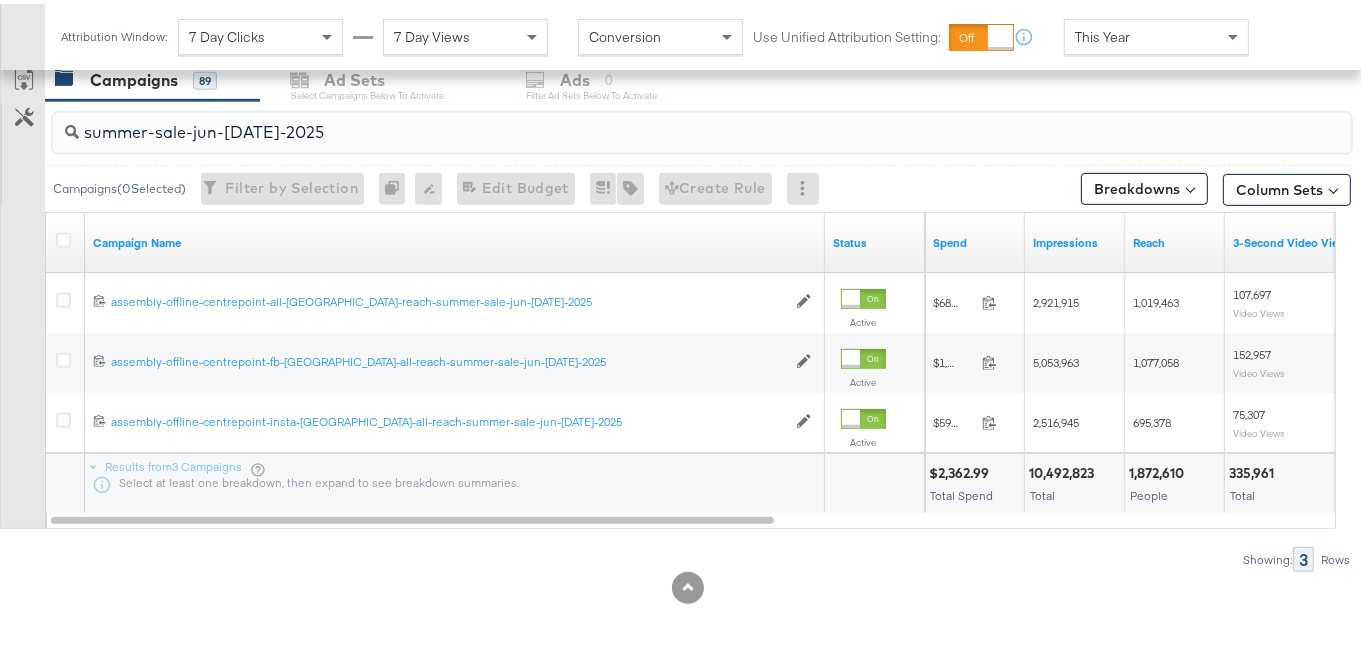 scroll, scrollTop: 863, scrollLeft: 0, axis: vertical 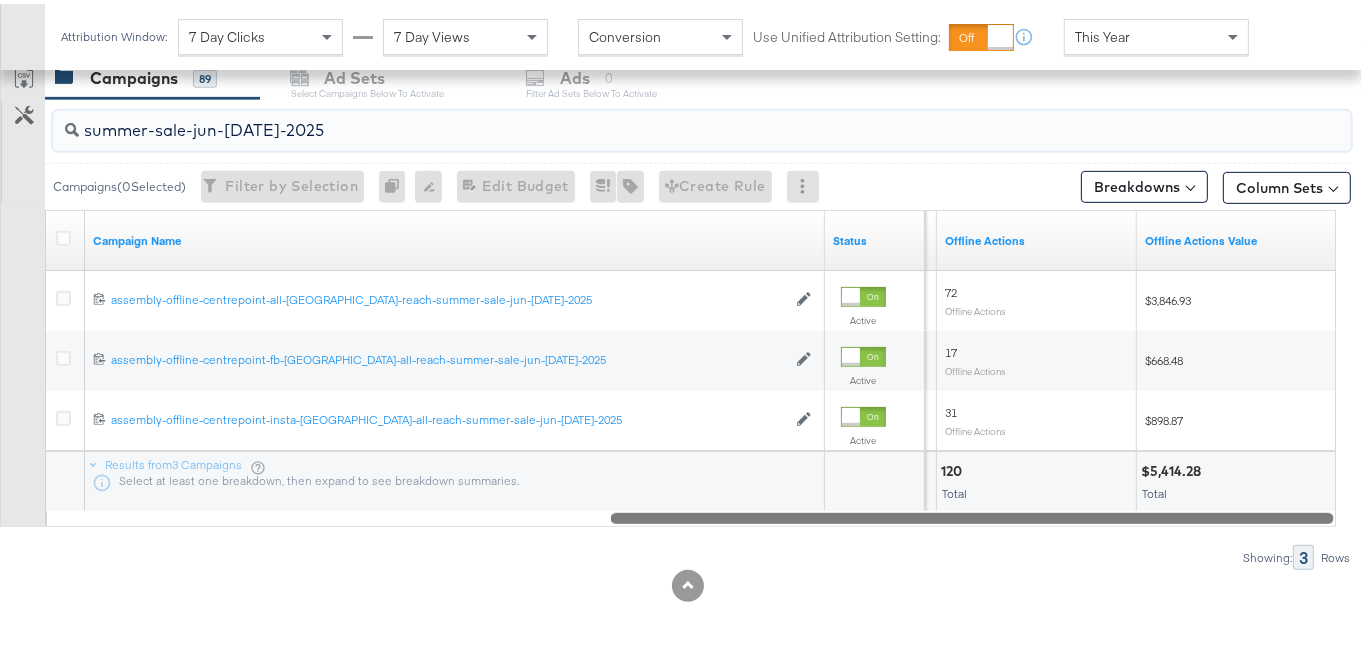 drag, startPoint x: 967, startPoint y: 497, endPoint x: 1374, endPoint y: 477, distance: 407.49112 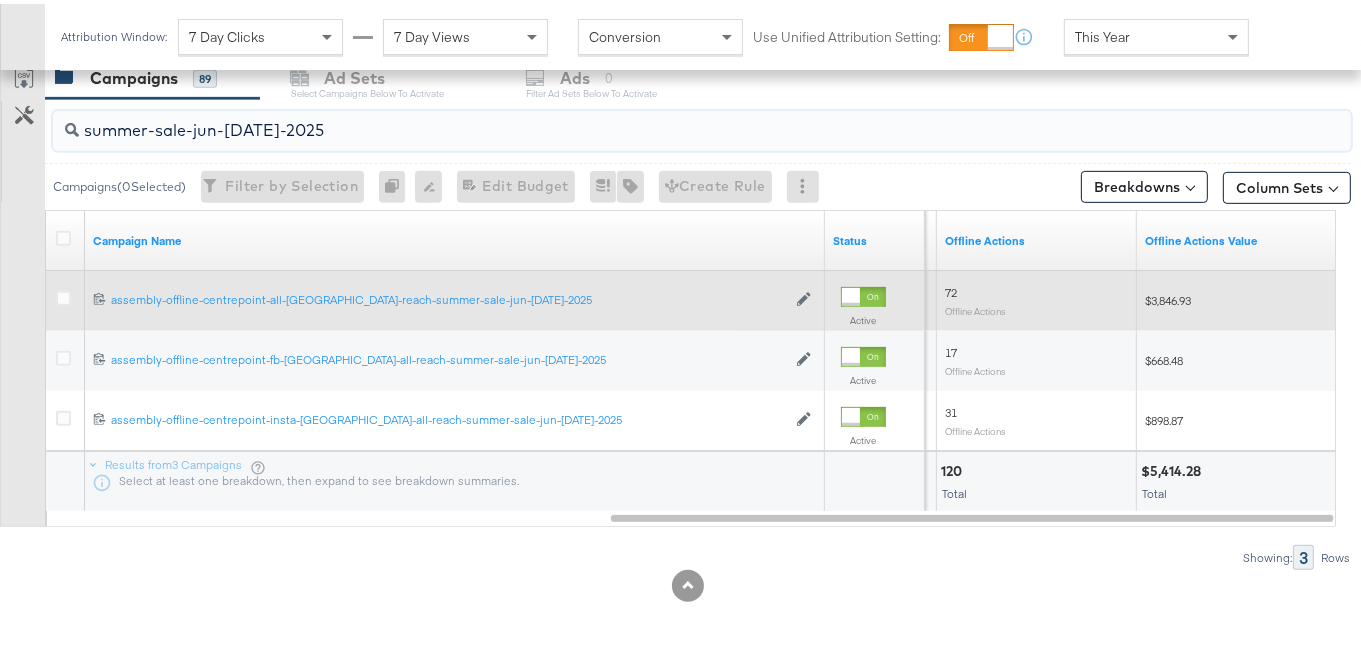 type on "summer-sale-jun-jul-2025" 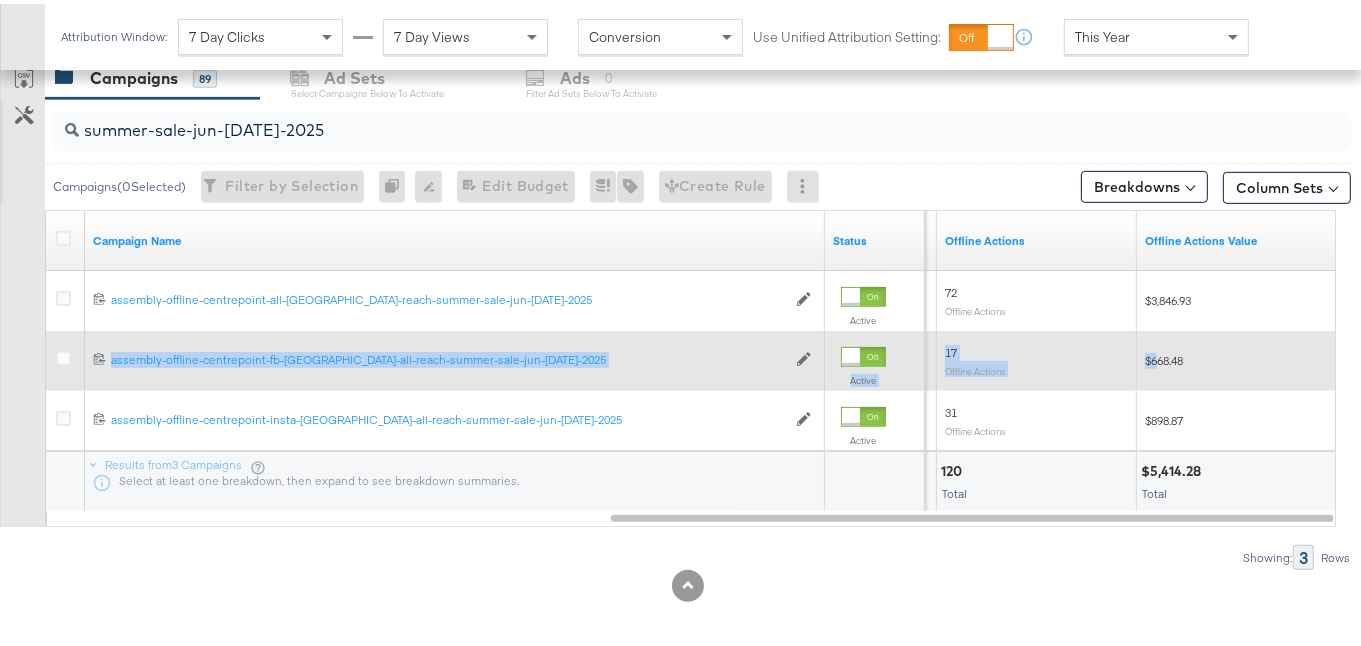 drag, startPoint x: 1203, startPoint y: 279, endPoint x: 1157, endPoint y: 360, distance: 93.15041 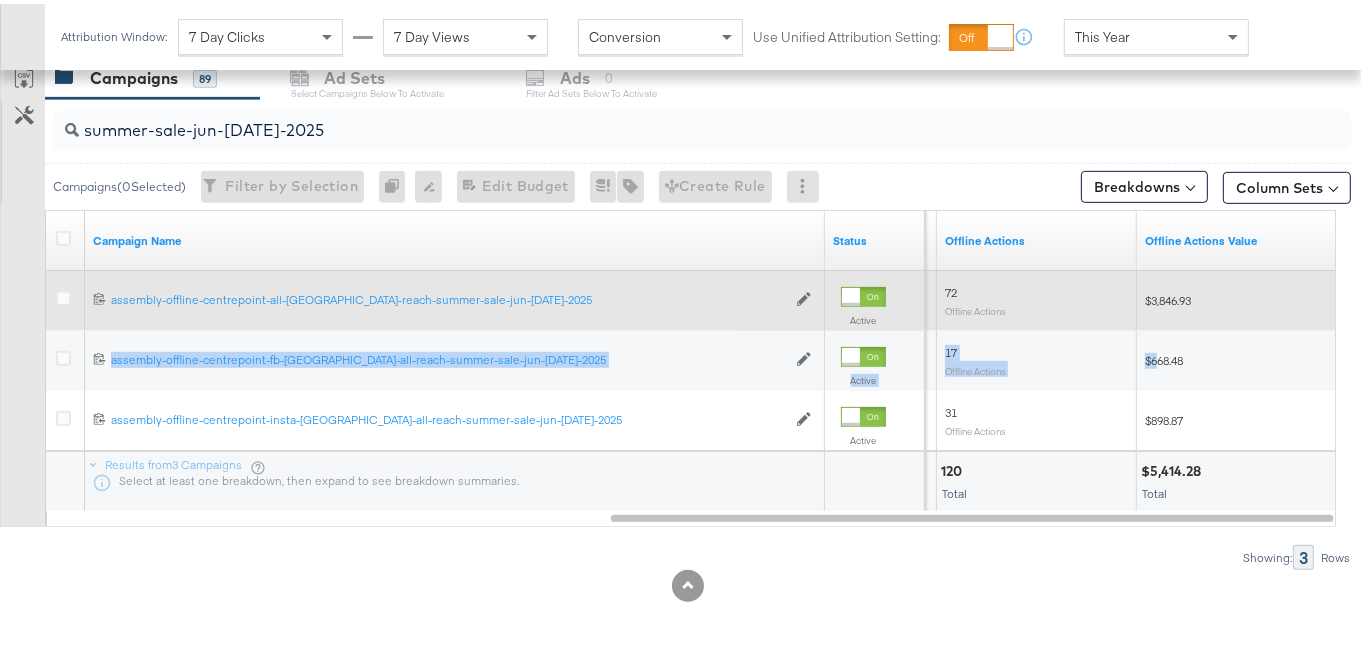 click on "$3,846.93" at bounding box center [1237, 297] 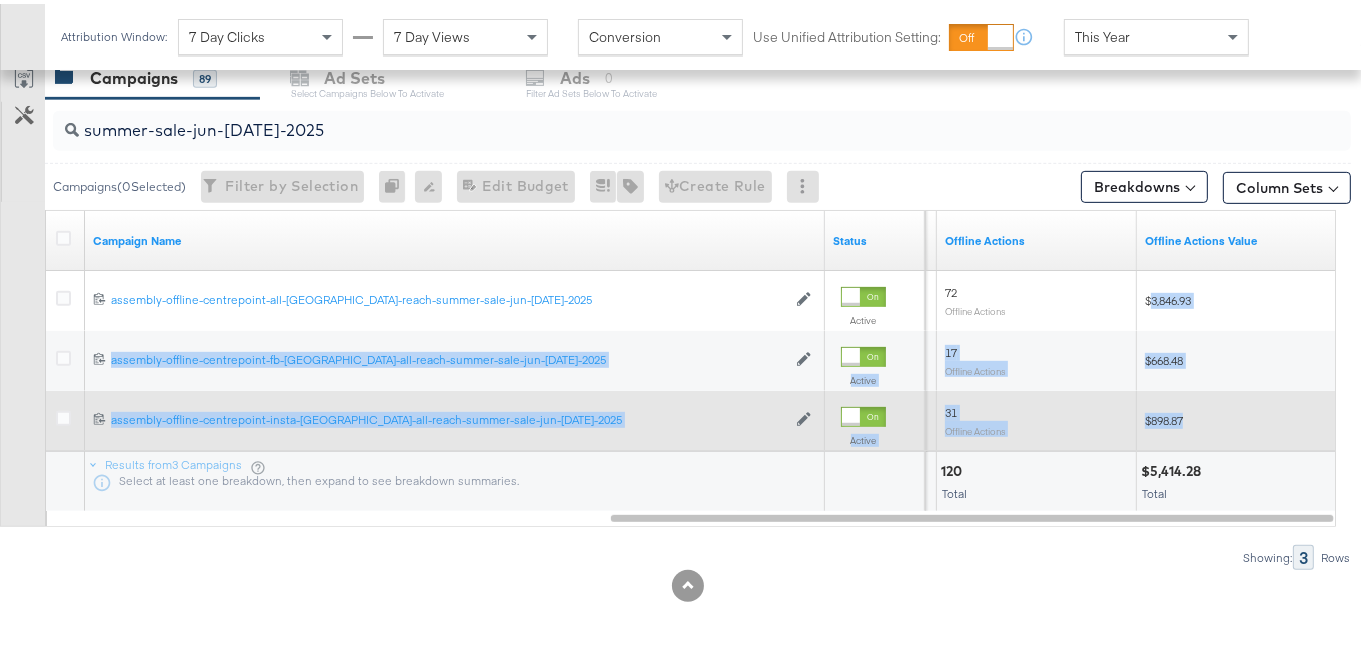 drag, startPoint x: 1151, startPoint y: 296, endPoint x: 1185, endPoint y: 413, distance: 121.84006 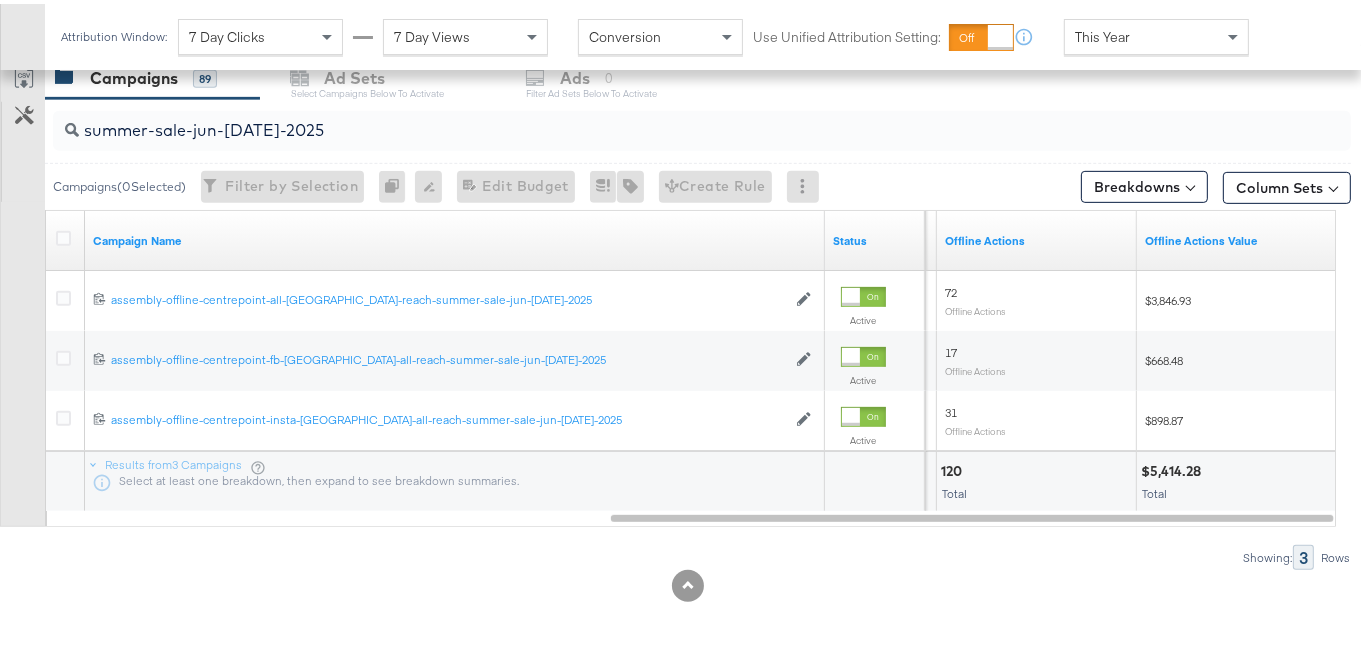 click on "KPIs Performance & KPIs Customize KPIs ✔ Clicks (Link) ✔ Reach ✔ Impressions ✔ Spend KPIs Jan 1st Feb 1st Mar 1st Apr 1st May 1st Jun 1st Jul 1st $  $ 100 $ 200 $ 300 Amount (USD) 200K 400K 600K 800K 1M Delivery 100 200 300 400 Actions Timeline SPEND SPEND $4,950.99 REACH REACH 2,294,436 IMPRESSIONS IMPRESSIONS 19,713,606 CLICKS (LINK) CLICKS (LINK) 6,483 Campaigns 89 Ad Sets Select Campaigns below to activate Ads 0 Filter Ad Sets below to activate summer-sale-jun-jul-2025 Campaigns  ( 0  Selected) Filter by Selection Filter  0 campaigns 0 Rename  0 campaigns   Edit  0  Campaign  Budgets Edit Budget Edit Spending Limit For  0 campaigns Tags for  0 campaigns   Create Rule Breakdowns Column Sets Customize KPIs Export as CSV Campaign Name Status Clicks (Link) Offline Actions Offline Actions Value 120225343214510784 assembly-offline-centrepoint-all-oman-reach-summer-sale-jun-jul-2025 assembly-offline-centrepoint-all-oman-reach-summer-sale-jun-jul-2025 Edit Campaign   Active   568 Clicks (Link)   72" at bounding box center (688, 92) 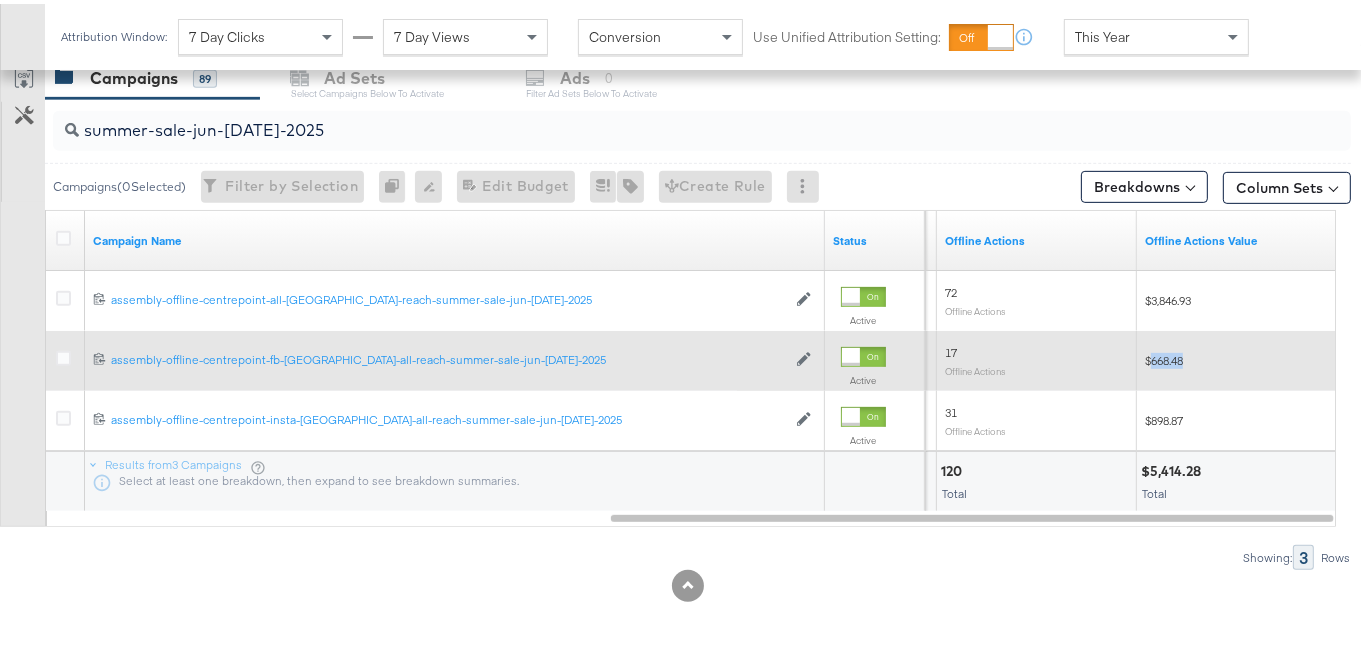 drag, startPoint x: 1215, startPoint y: 354, endPoint x: 1148, endPoint y: 356, distance: 67.02985 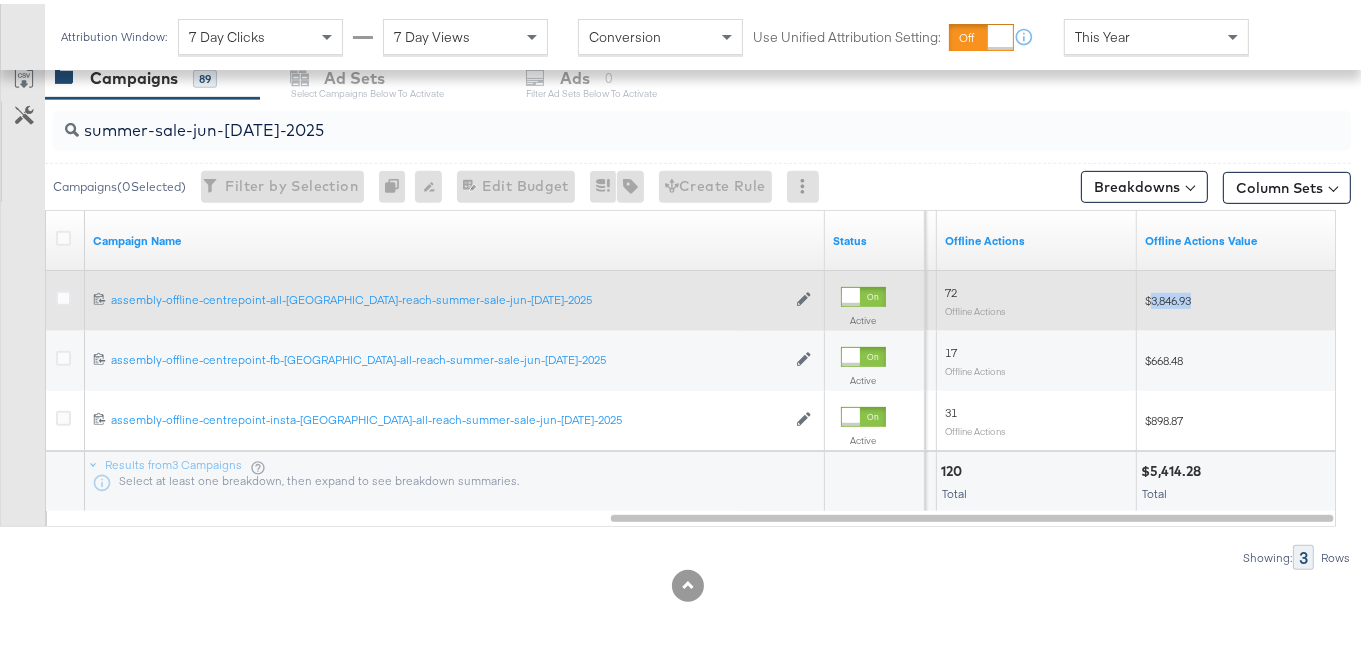 drag, startPoint x: 1212, startPoint y: 297, endPoint x: 1152, endPoint y: 304, distance: 60.40695 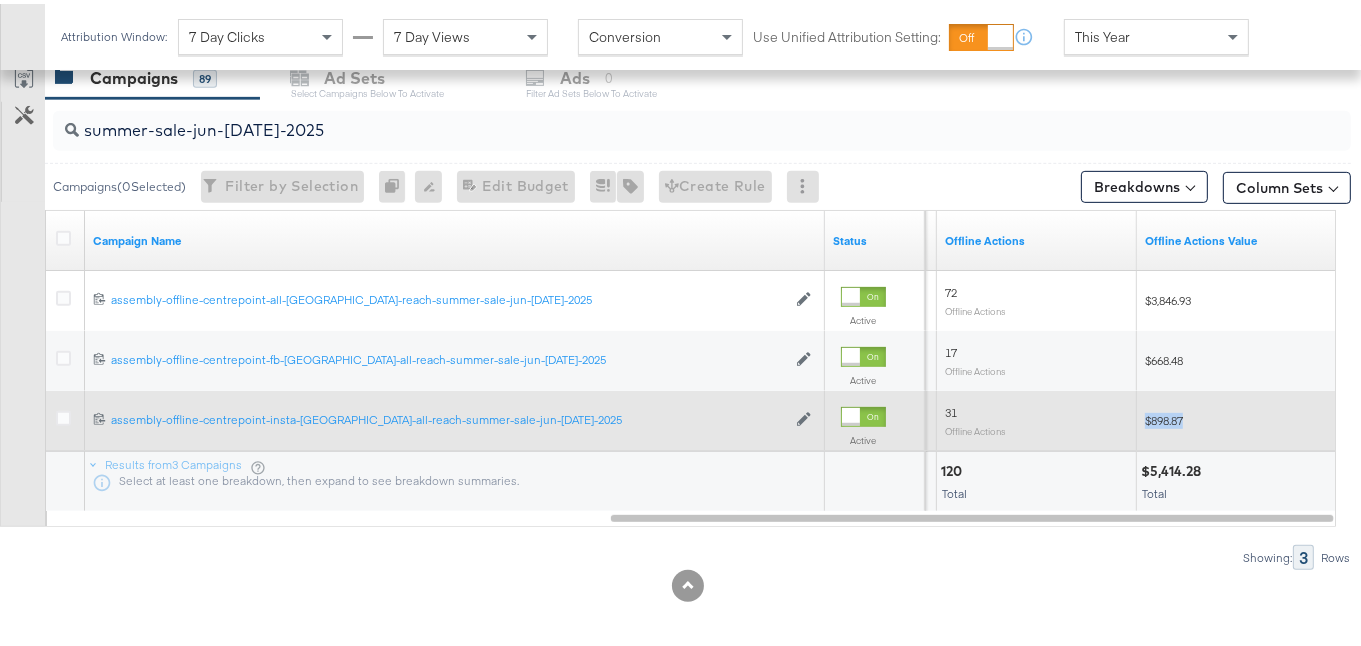drag, startPoint x: 1199, startPoint y: 411, endPoint x: 1147, endPoint y: 415, distance: 52.153618 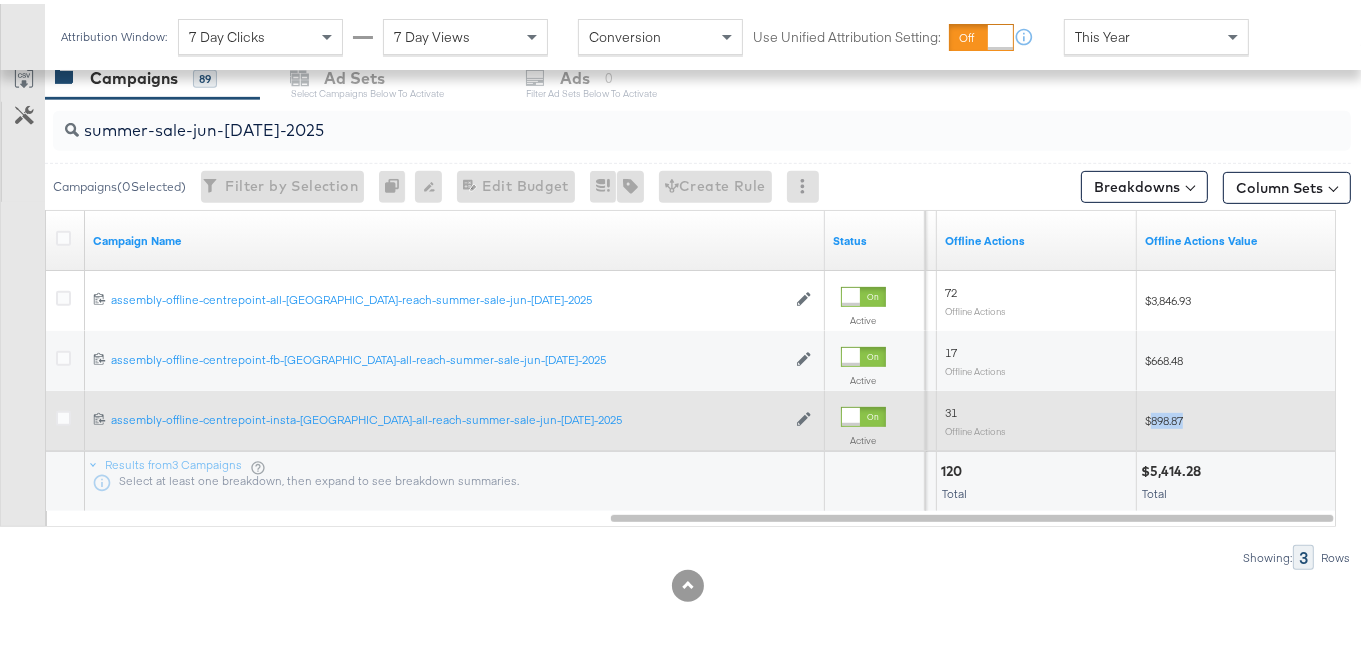 copy on "898.87" 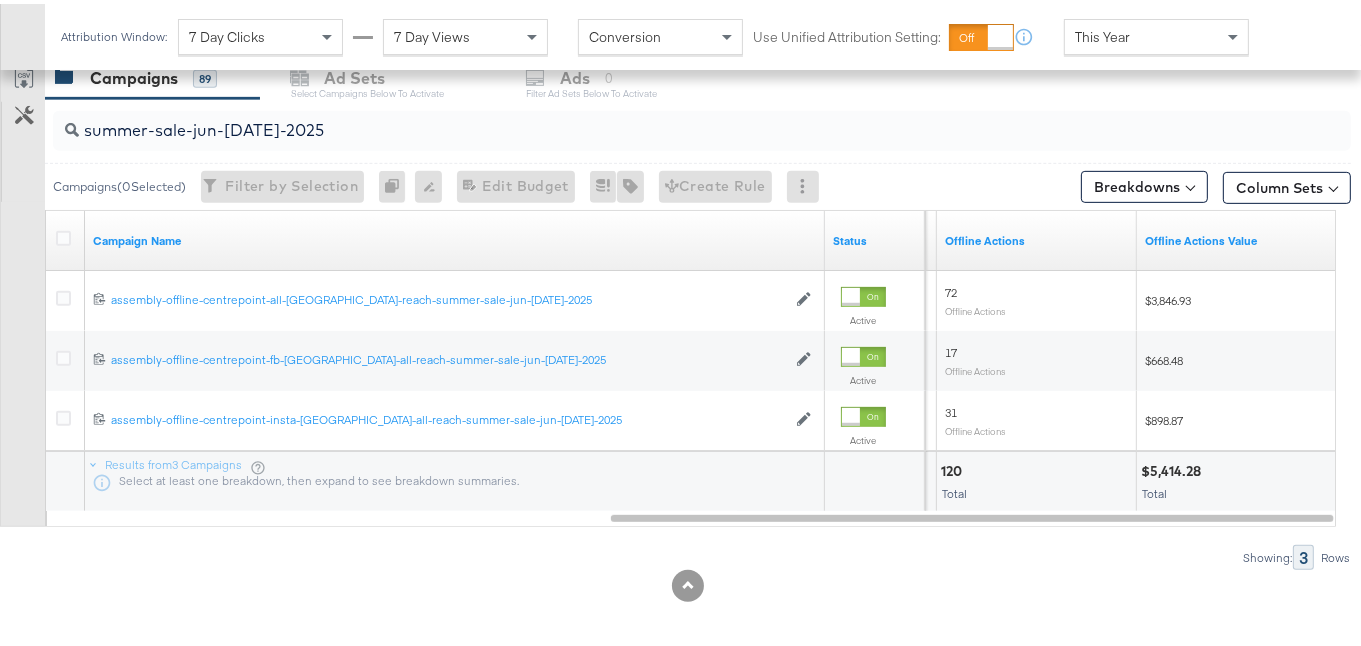 click on "$5,414.28" at bounding box center [1174, 467] 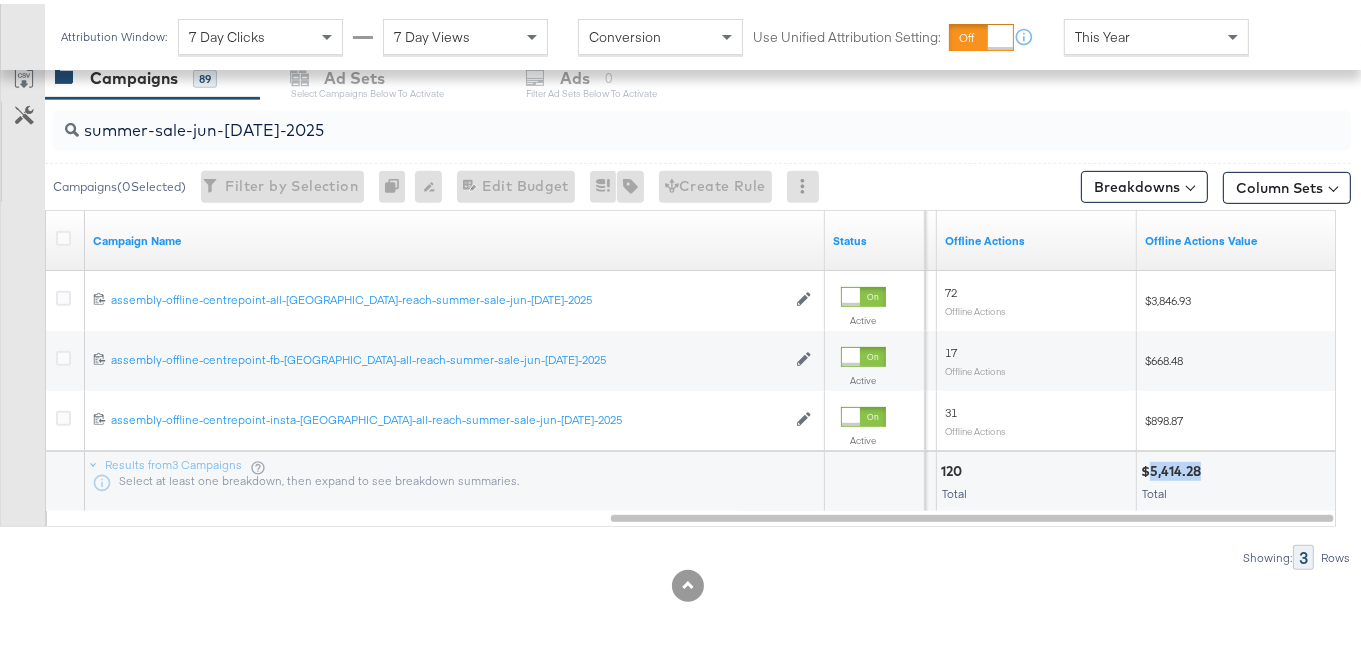 click on "$5,414.28" at bounding box center (1174, 467) 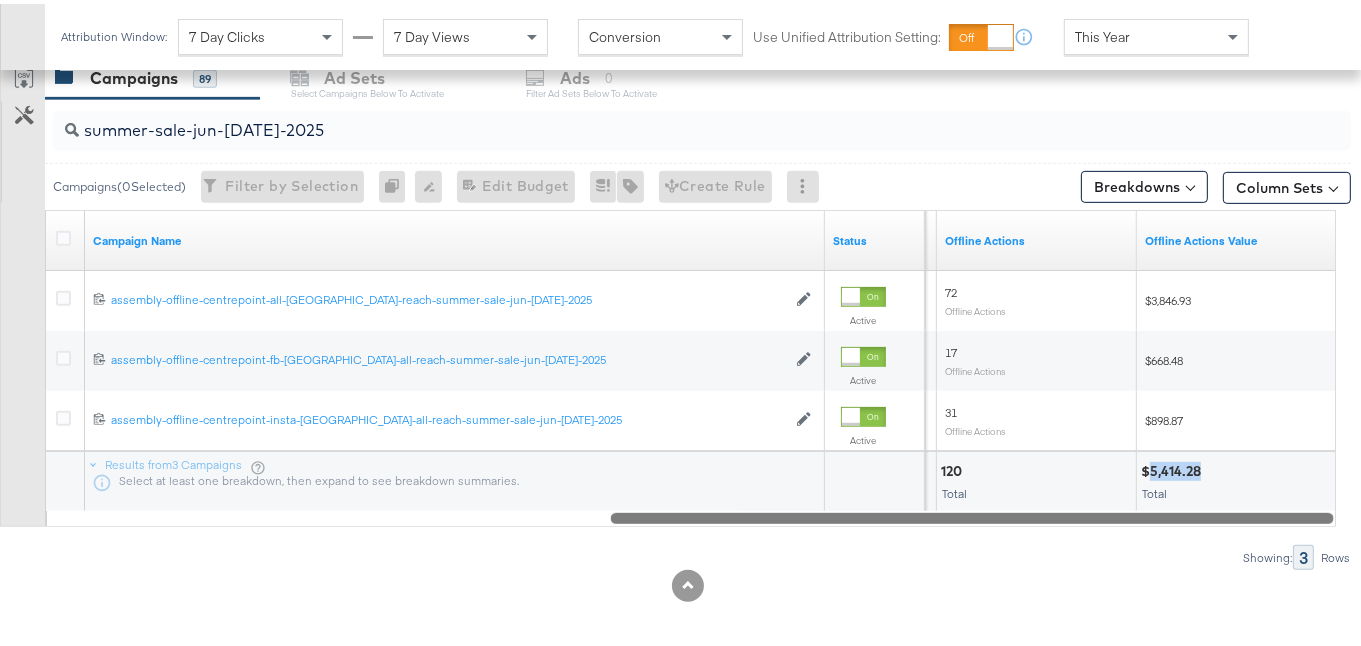 drag, startPoint x: 1013, startPoint y: 514, endPoint x: 1068, endPoint y: 509, distance: 55.226807 